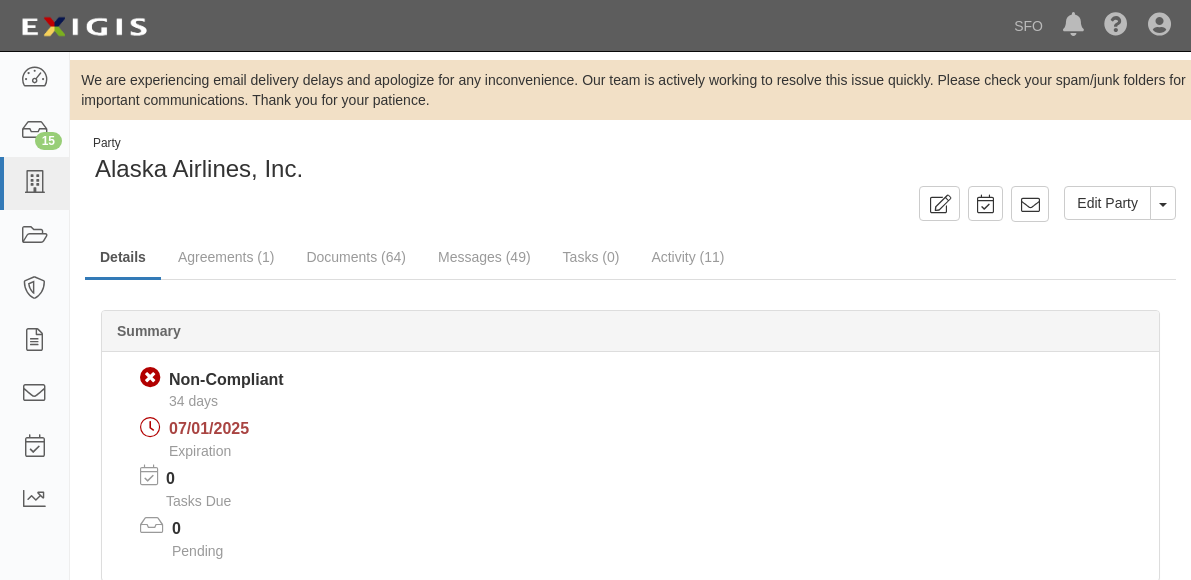 scroll, scrollTop: 300, scrollLeft: 0, axis: vertical 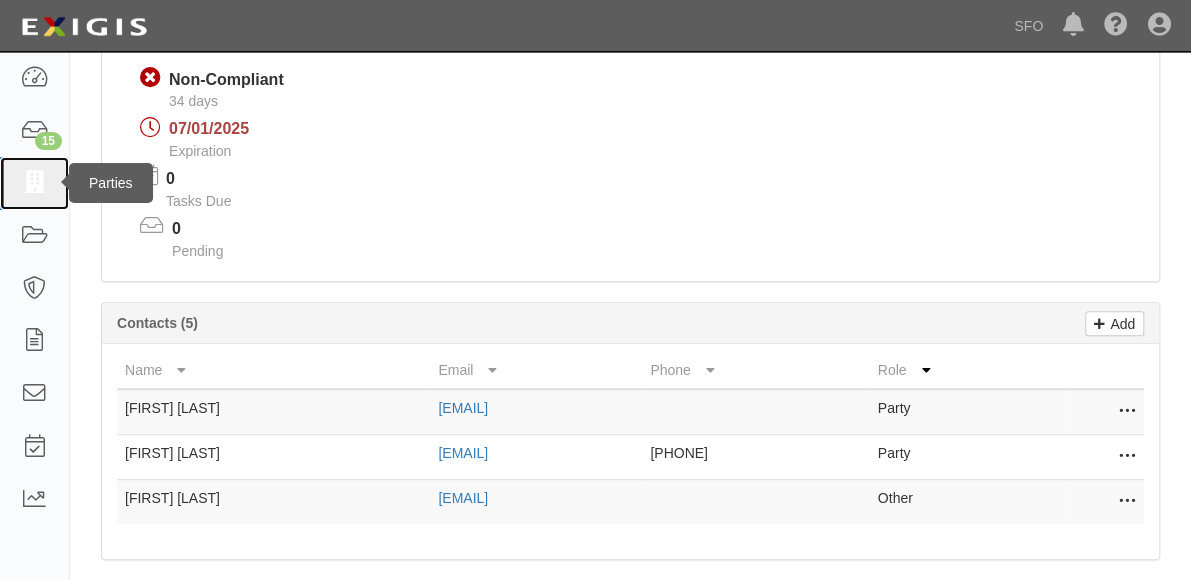 click at bounding box center (34, 183) 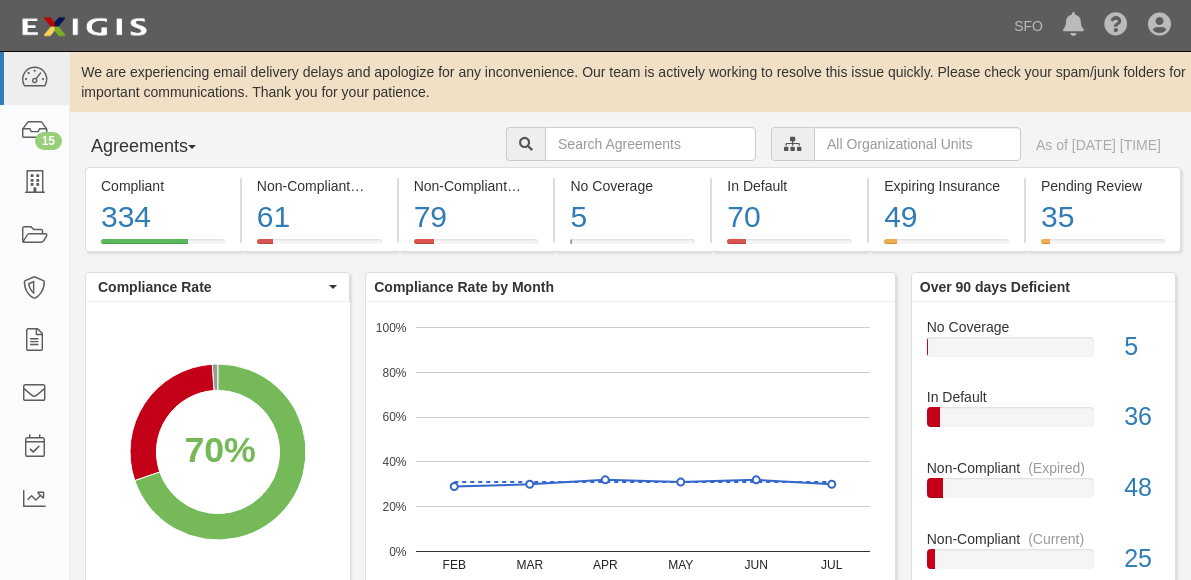 scroll, scrollTop: 0, scrollLeft: 0, axis: both 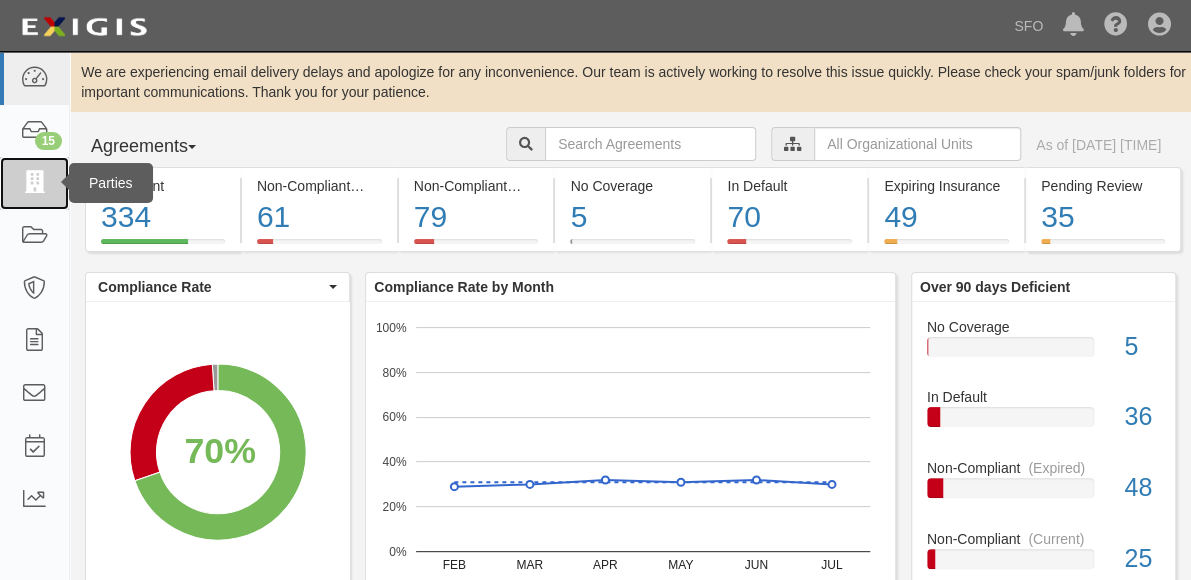 click at bounding box center (34, 183) 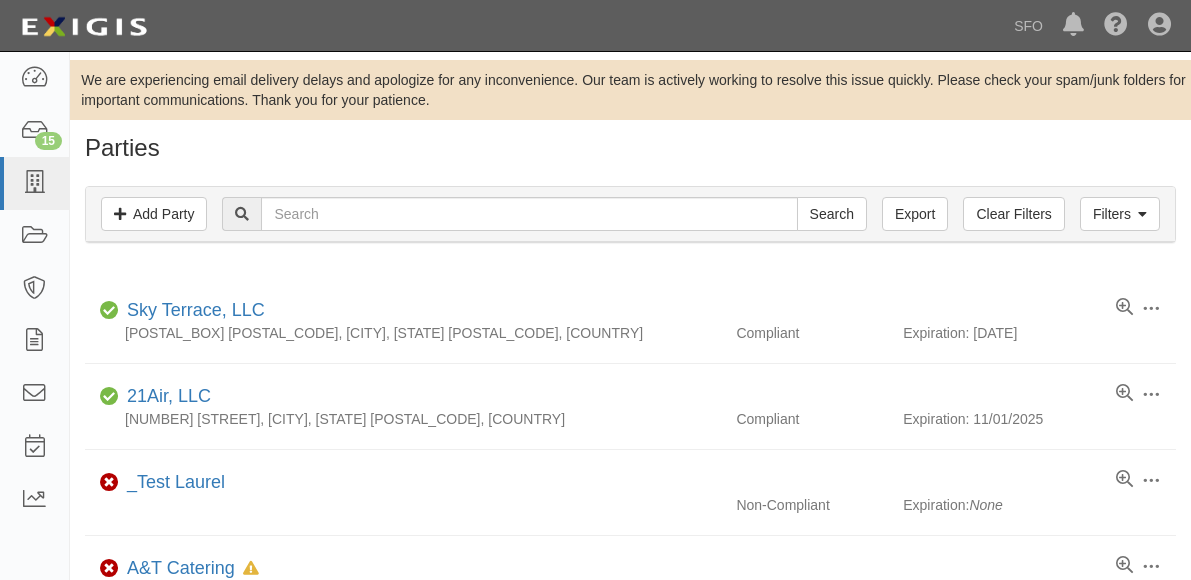 scroll, scrollTop: 0, scrollLeft: 0, axis: both 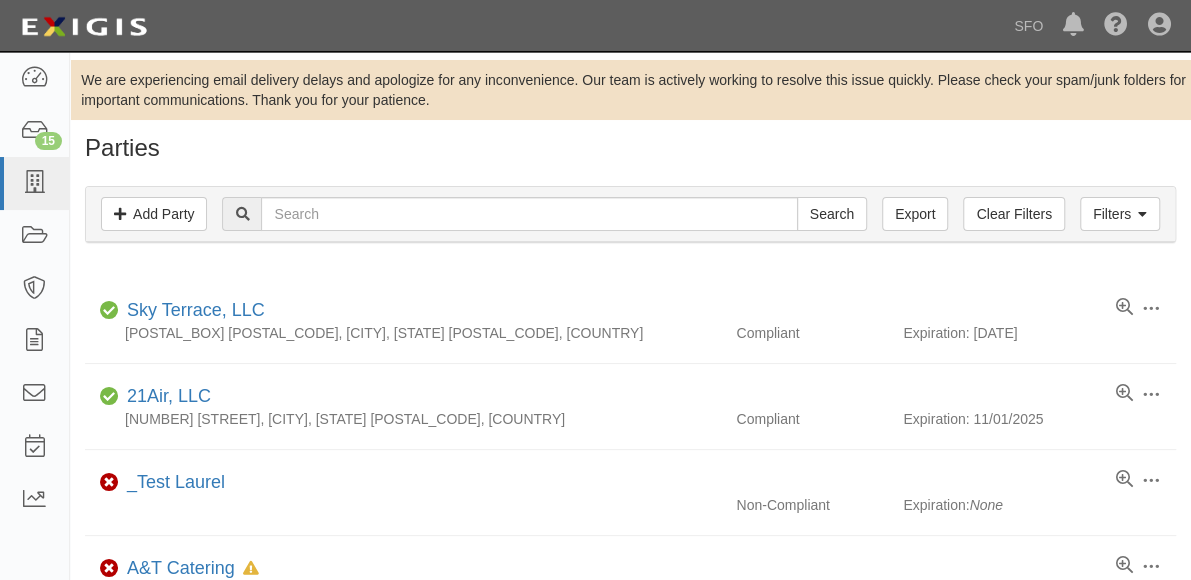 click on "Filters  Add Party Clear Filters Export Search Filters" at bounding box center [630, 214] 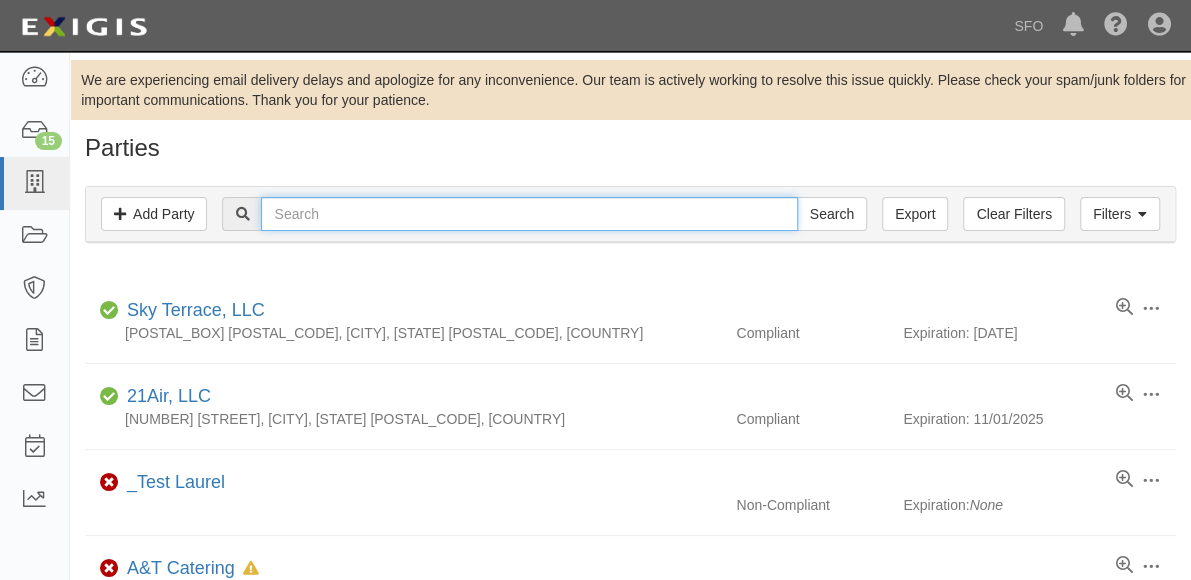 click at bounding box center [529, 214] 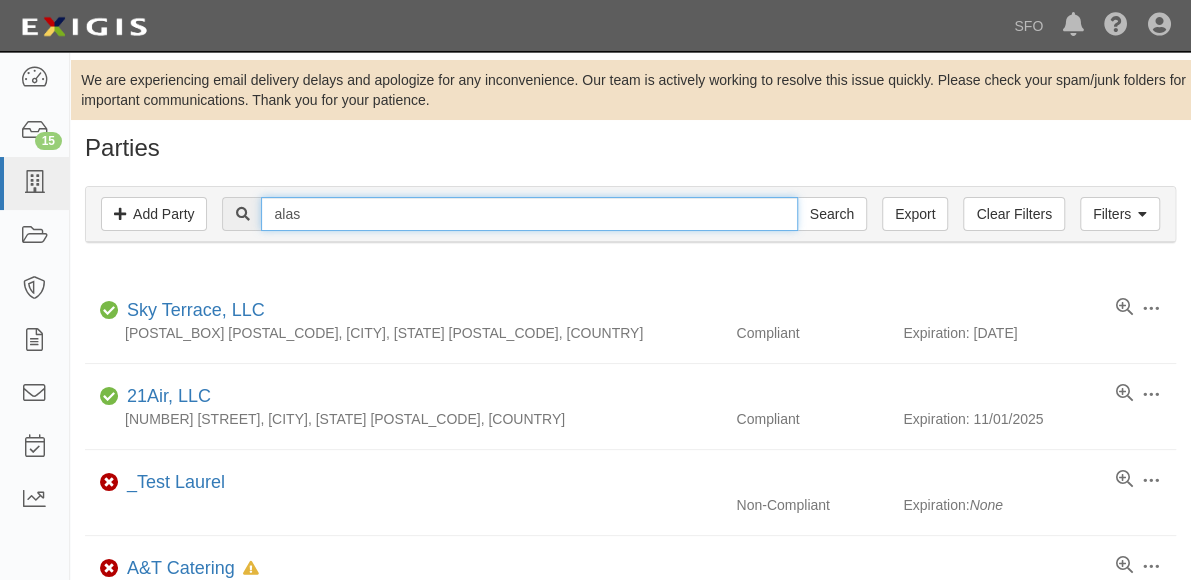 type on "alas" 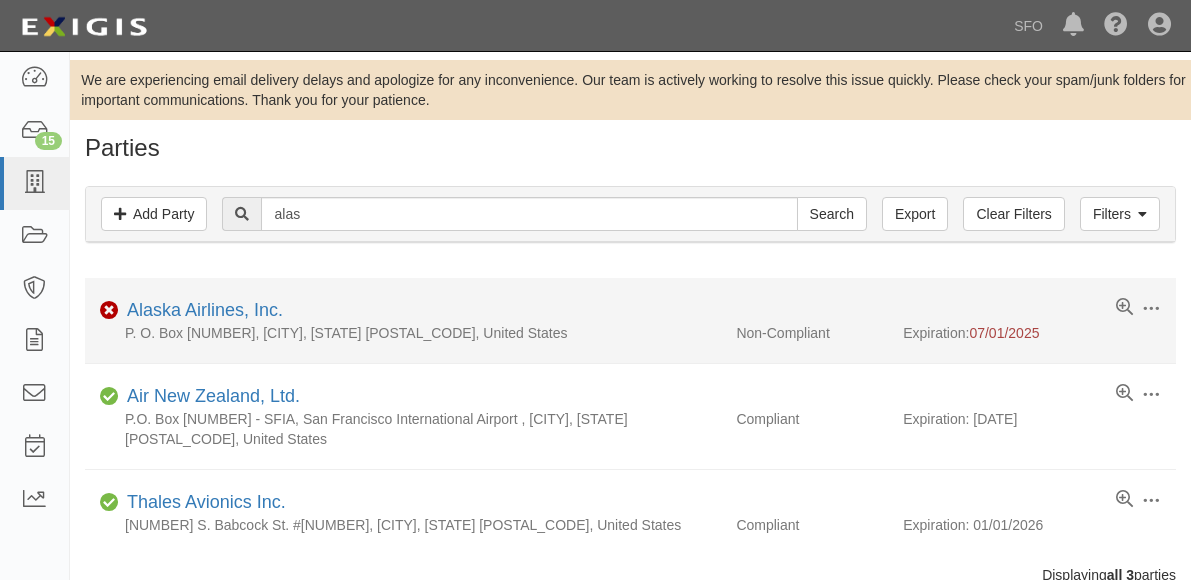 scroll, scrollTop: 0, scrollLeft: 0, axis: both 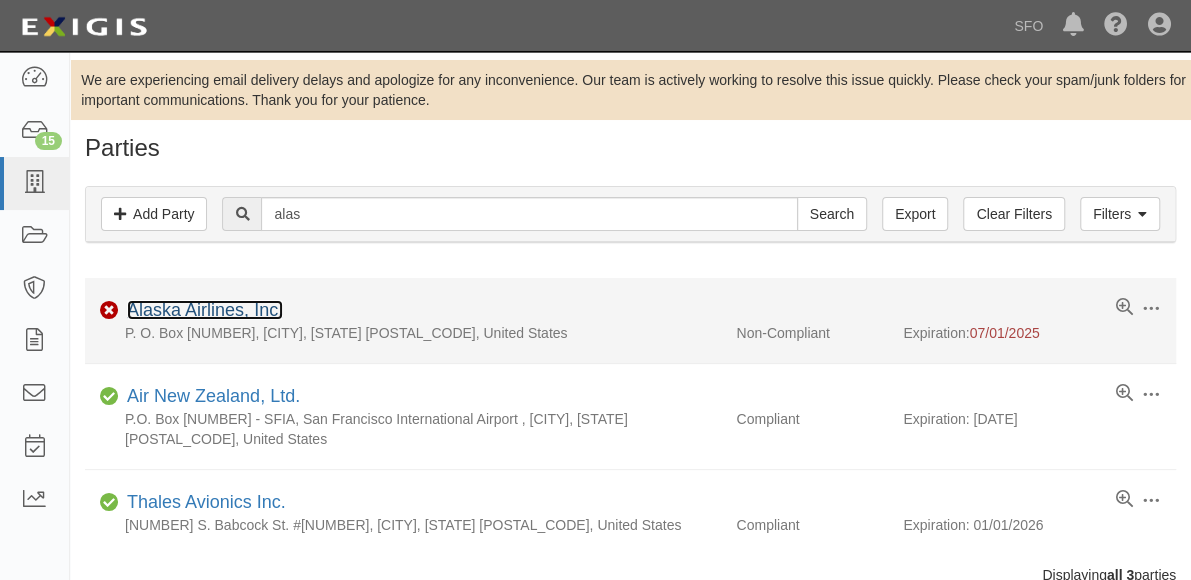 click on "Alaska Airlines, Inc." at bounding box center [205, 310] 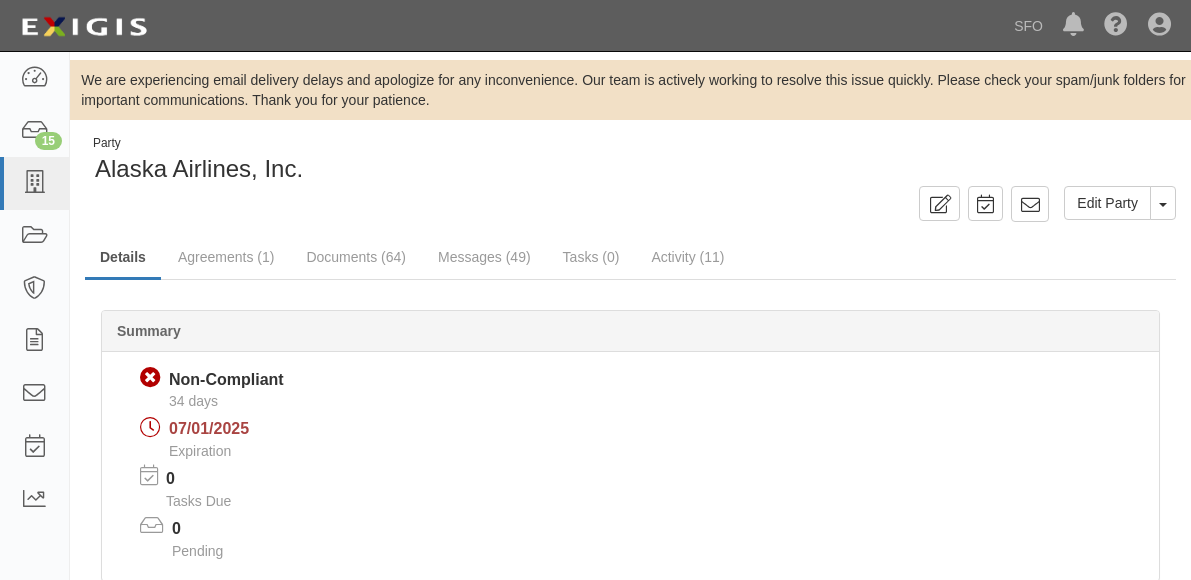 scroll, scrollTop: 0, scrollLeft: 0, axis: both 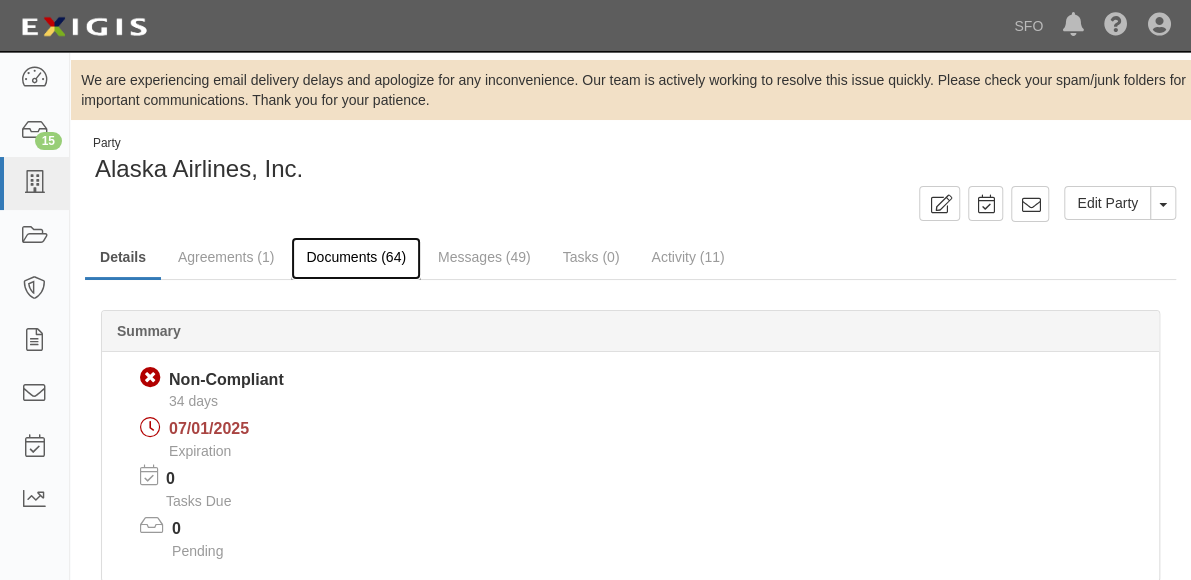 click on "Documents (64)" at bounding box center [356, 258] 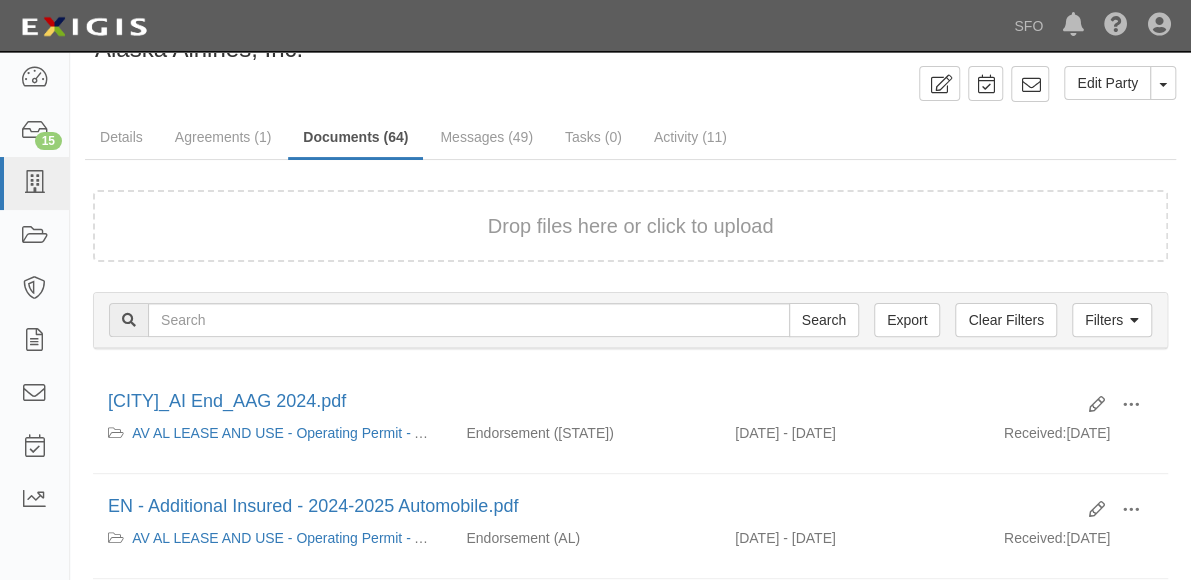 scroll, scrollTop: 0, scrollLeft: 0, axis: both 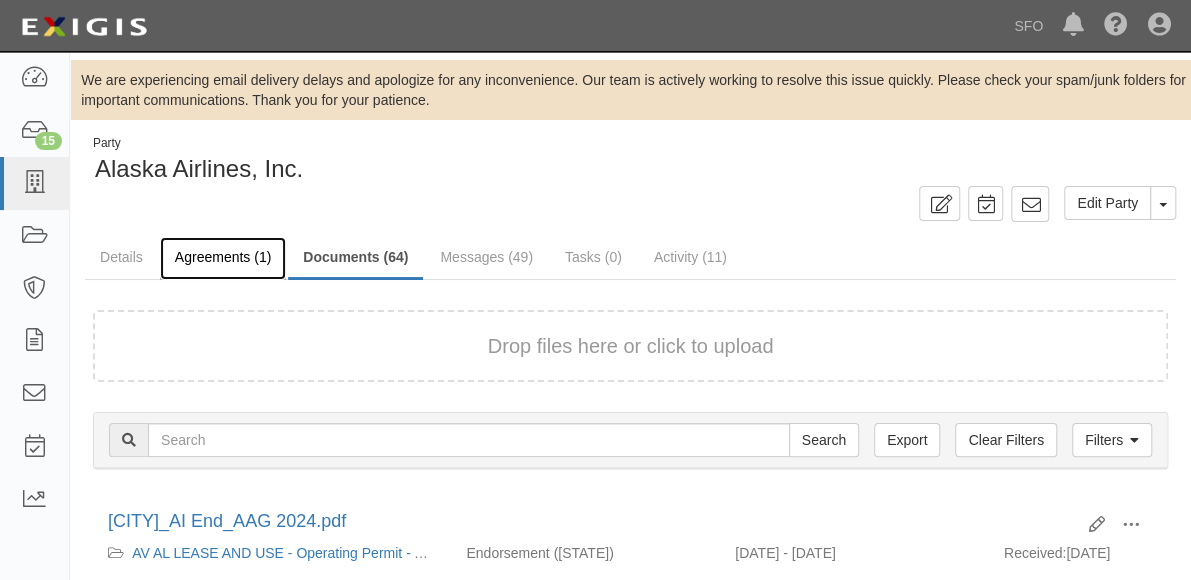 click on "Agreements (1)" at bounding box center (223, 258) 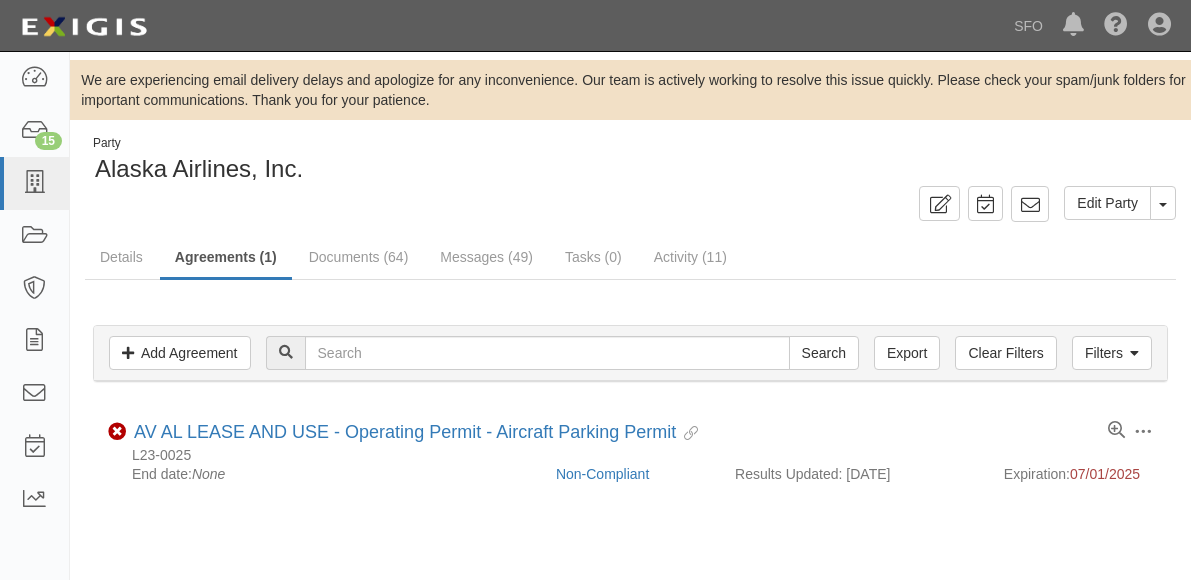 scroll, scrollTop: 0, scrollLeft: 0, axis: both 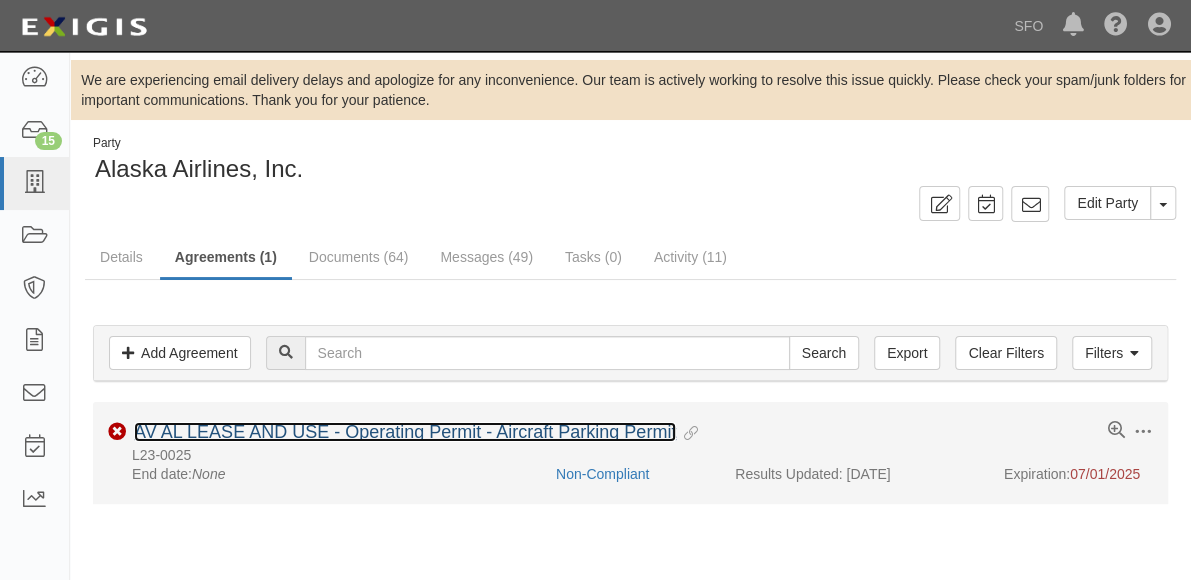 click on "AV AL LEASE AND USE - Operating Permit - Aircraft Parking Permit" at bounding box center (405, 432) 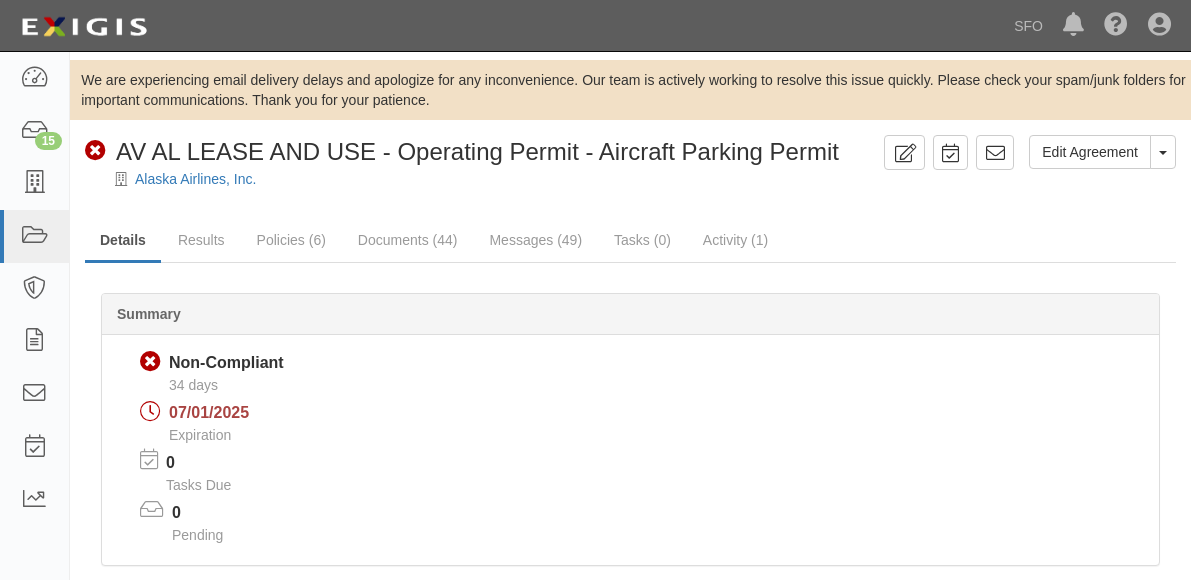 scroll, scrollTop: 0, scrollLeft: 0, axis: both 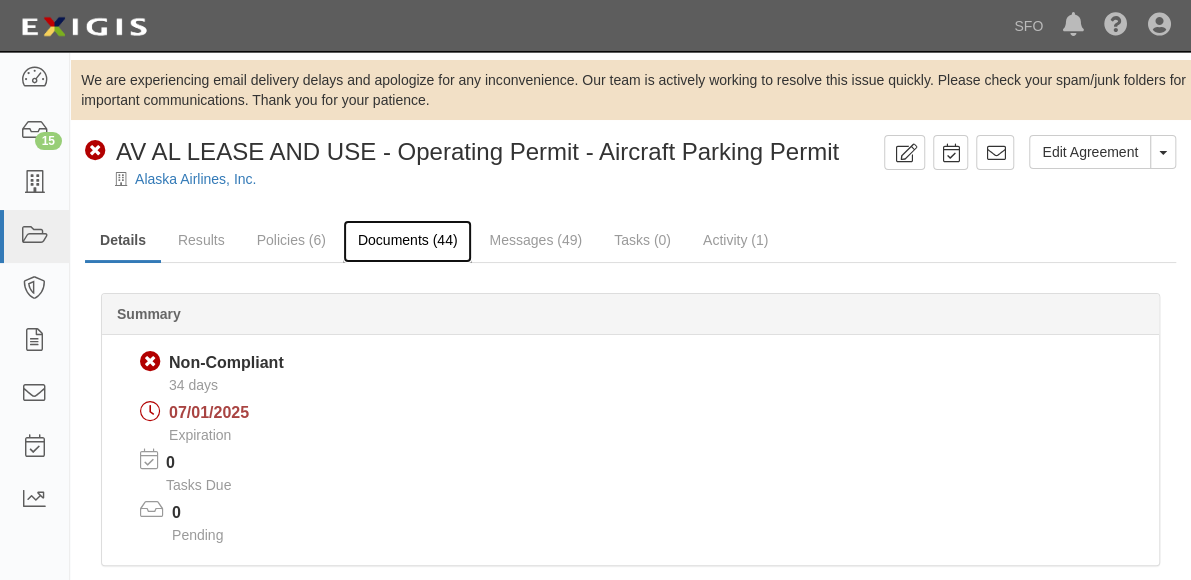 click on "Documents (44)" at bounding box center [408, 241] 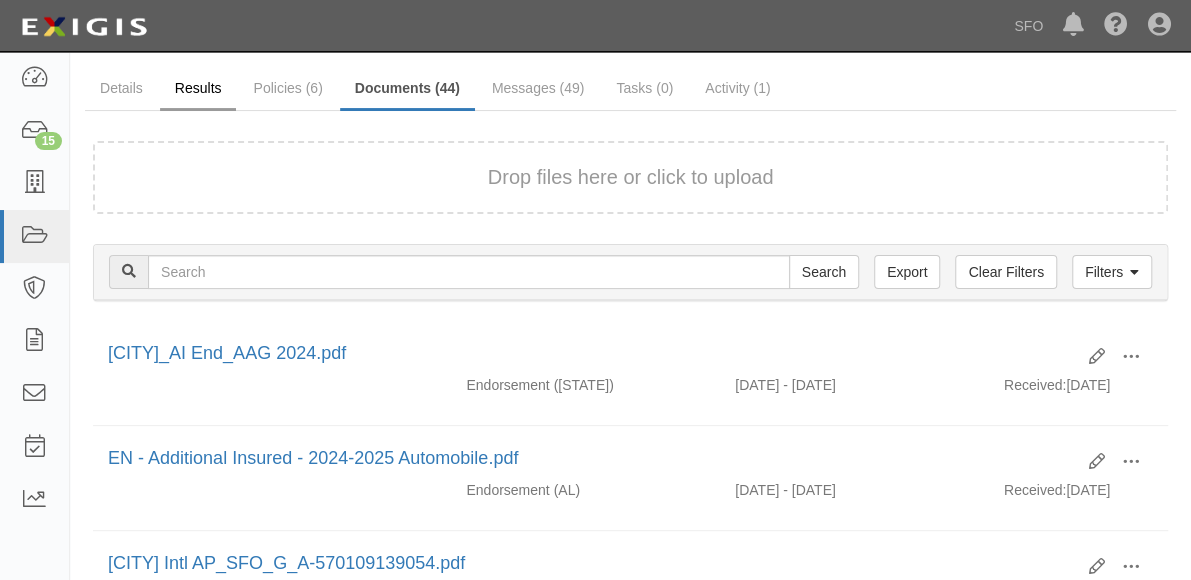 scroll, scrollTop: 0, scrollLeft: 0, axis: both 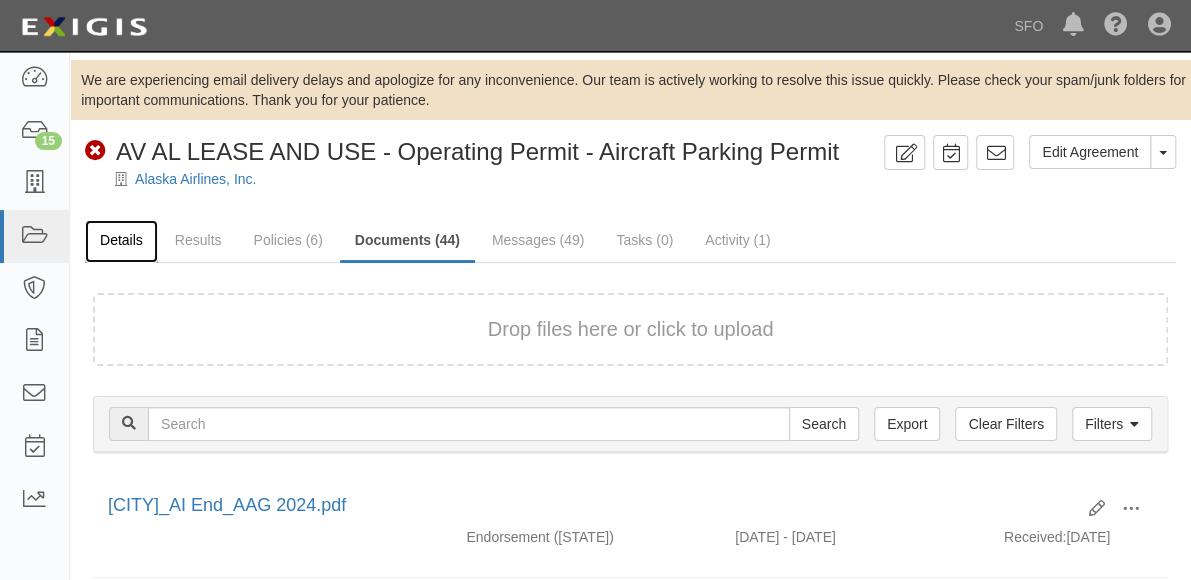 click on "Details" at bounding box center (121, 241) 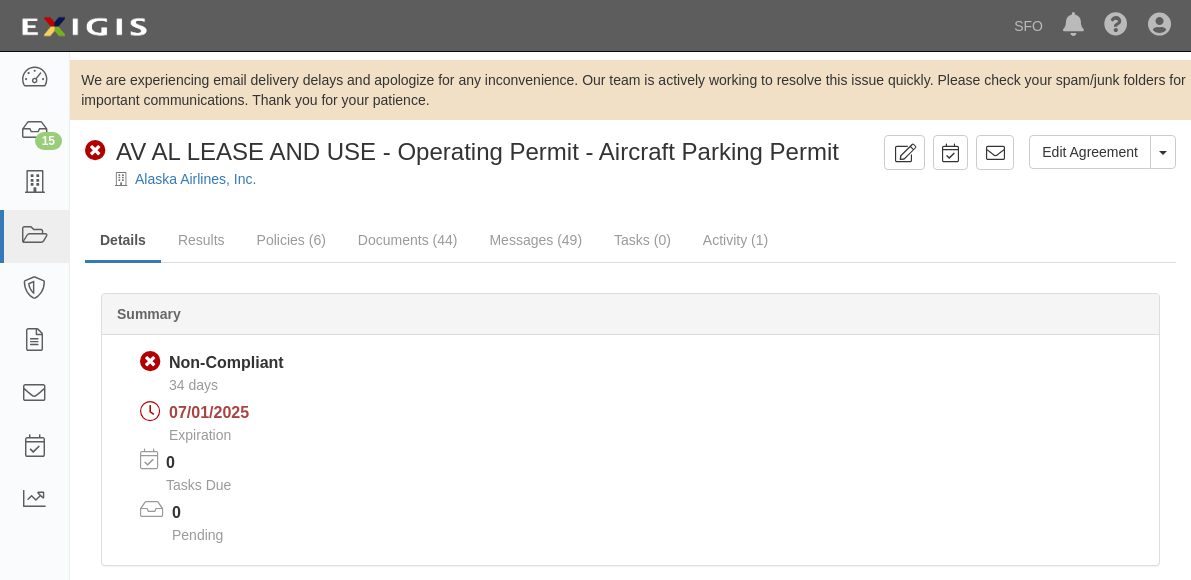 scroll, scrollTop: 0, scrollLeft: 0, axis: both 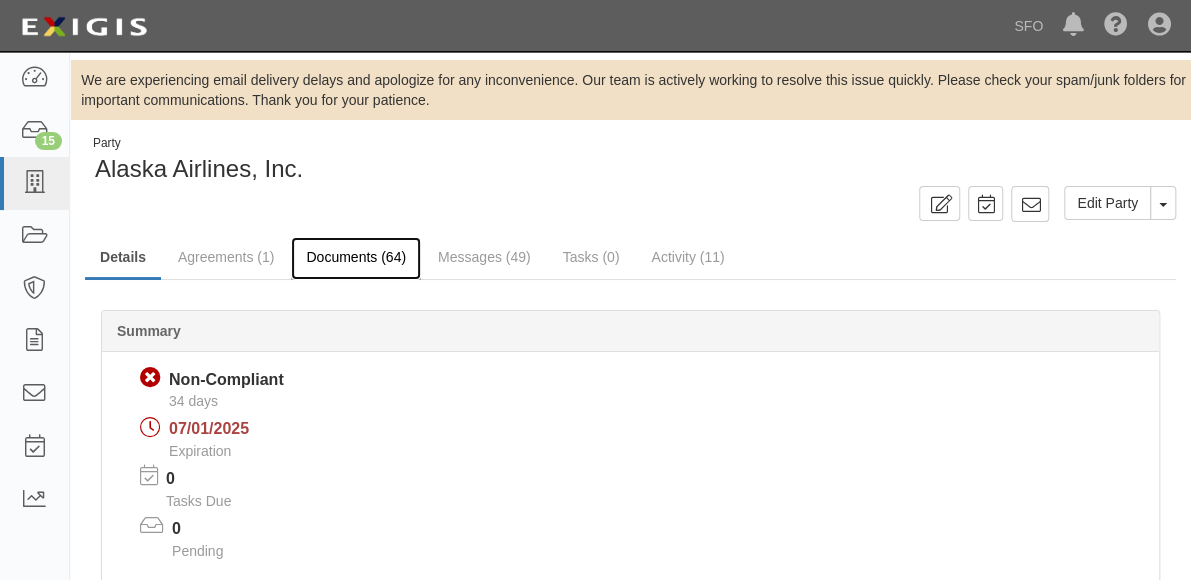 click on "Documents (64)" at bounding box center (356, 258) 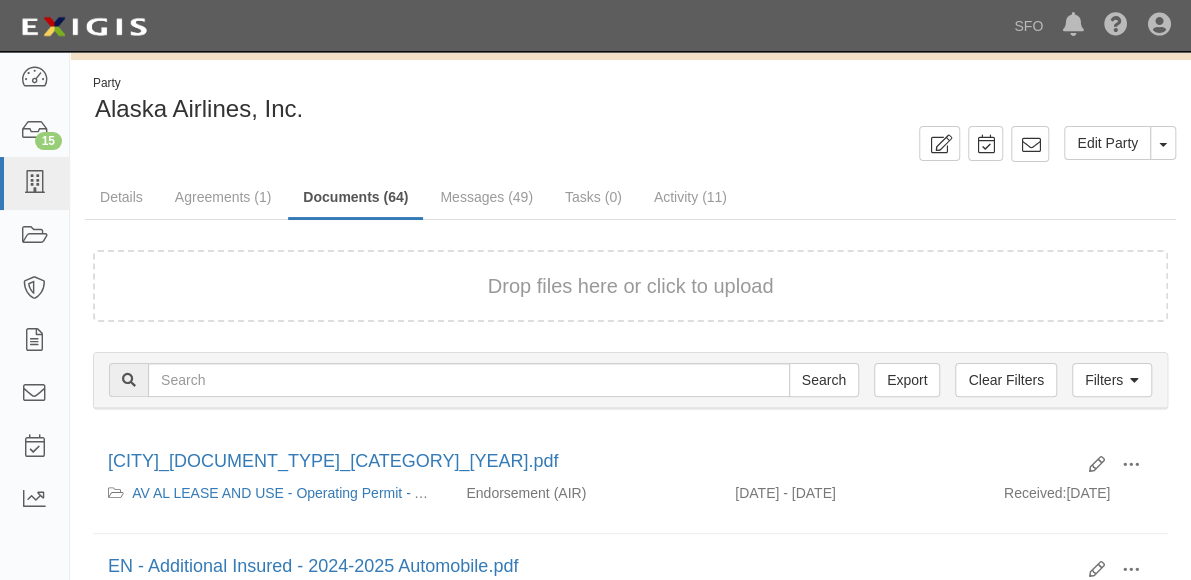 scroll, scrollTop: 0, scrollLeft: 0, axis: both 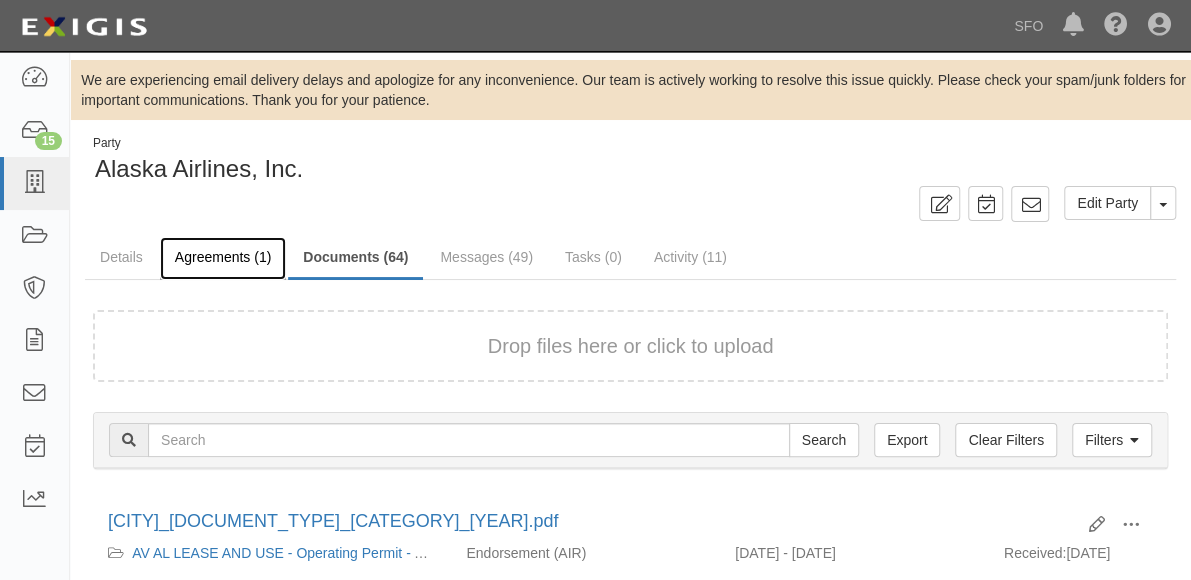 click on "Agreements (1)" at bounding box center [223, 258] 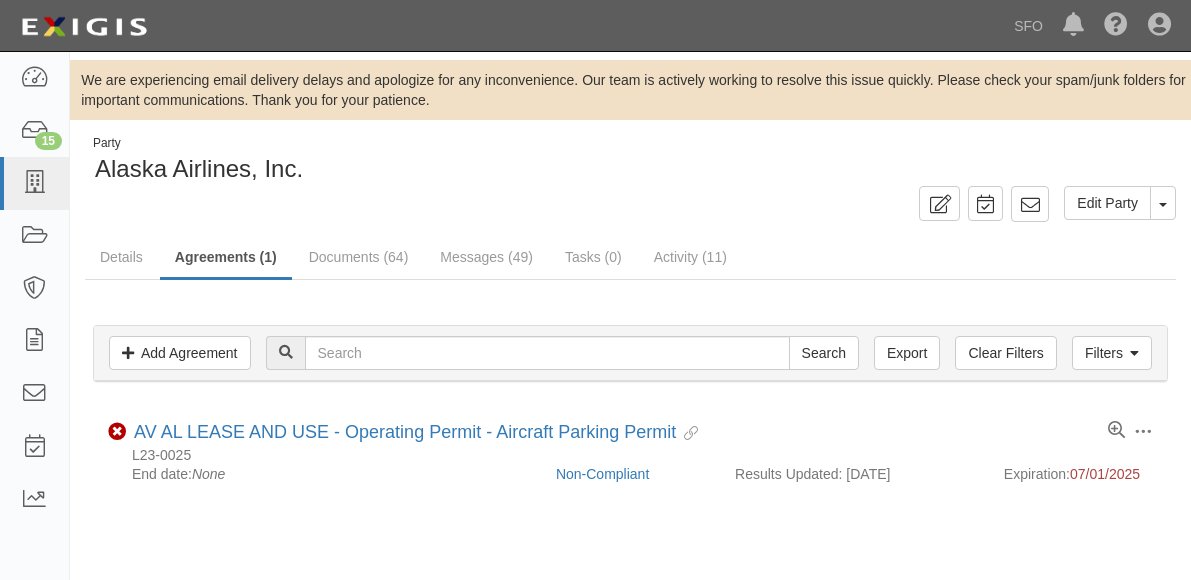 scroll, scrollTop: 0, scrollLeft: 0, axis: both 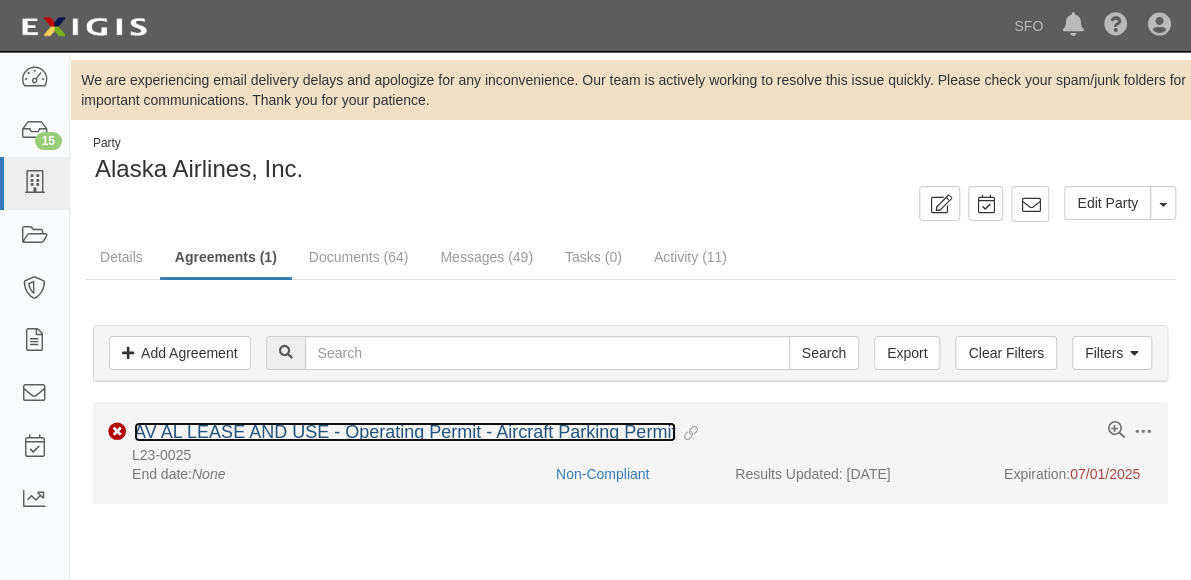 click on "AV AL LEASE AND USE - Operating Permit - Aircraft Parking Permit" at bounding box center (405, 432) 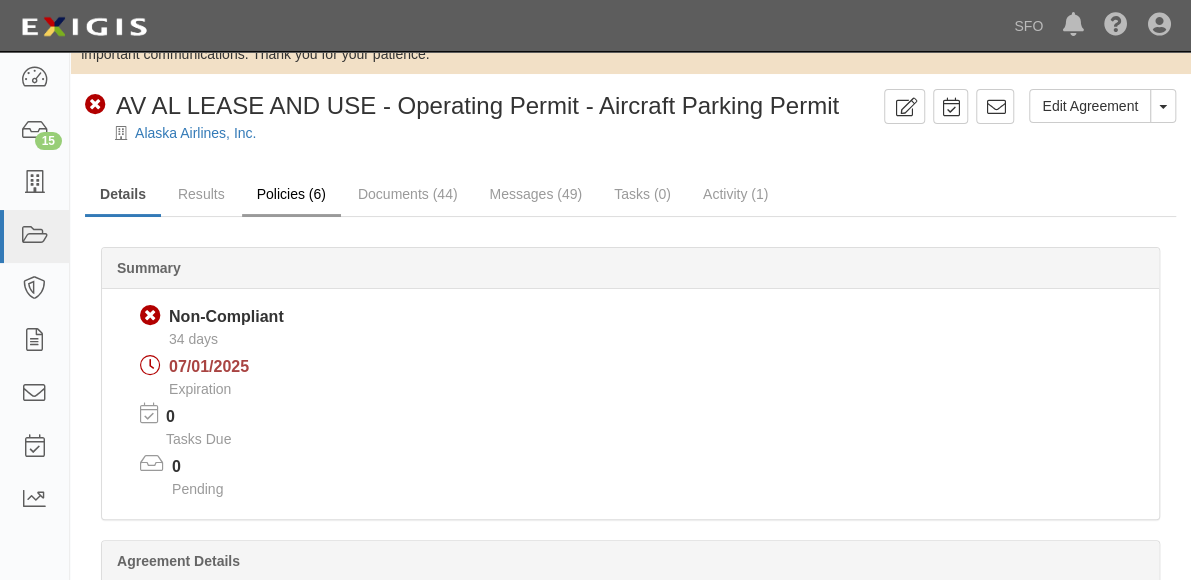 scroll, scrollTop: 0, scrollLeft: 0, axis: both 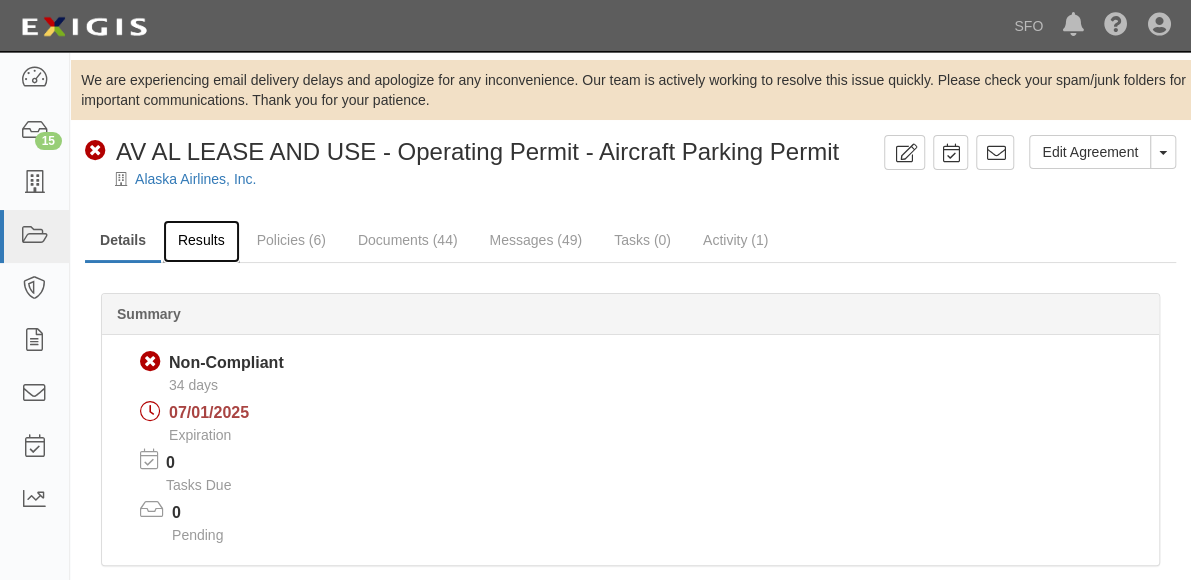 click on "Results" at bounding box center (201, 241) 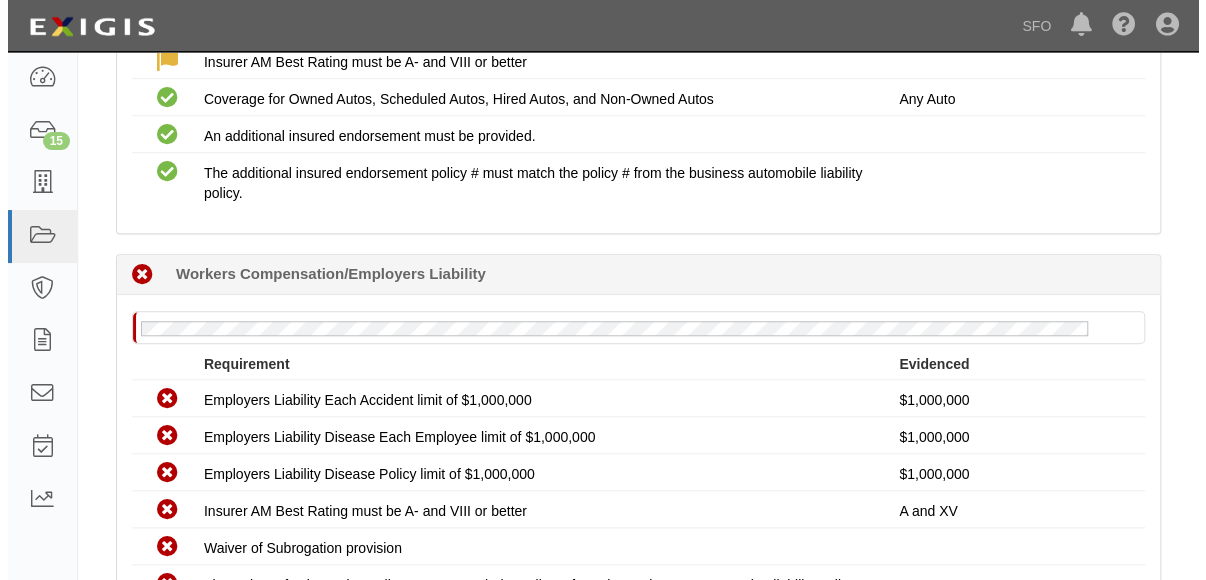 scroll, scrollTop: 700, scrollLeft: 0, axis: vertical 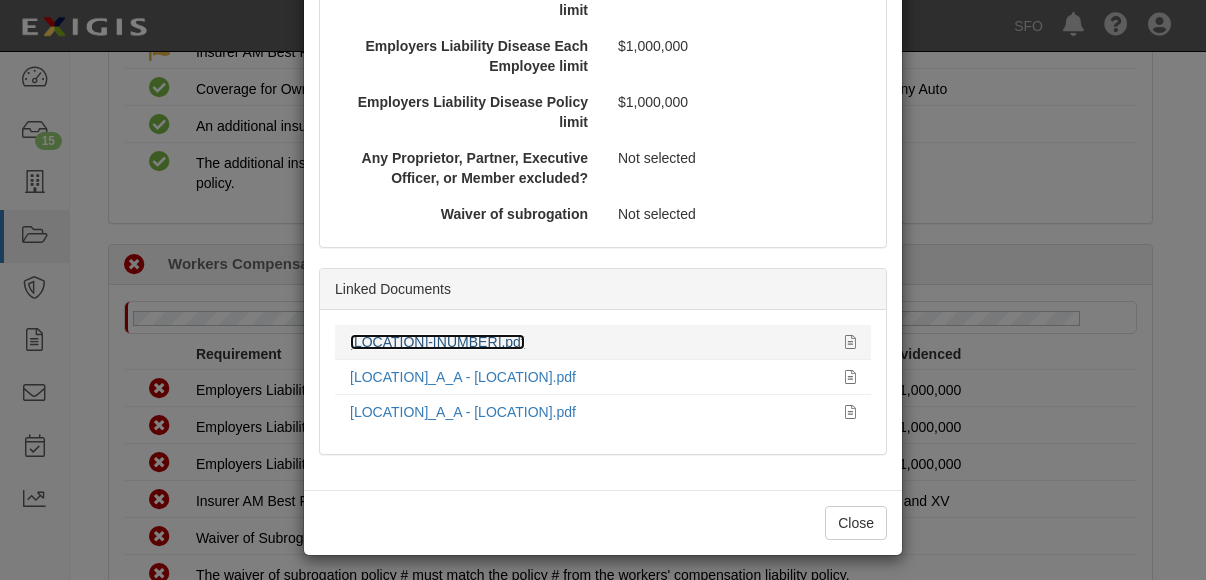 click on "San Francisco International Airport-570107027611.pdf" at bounding box center [437, 342] 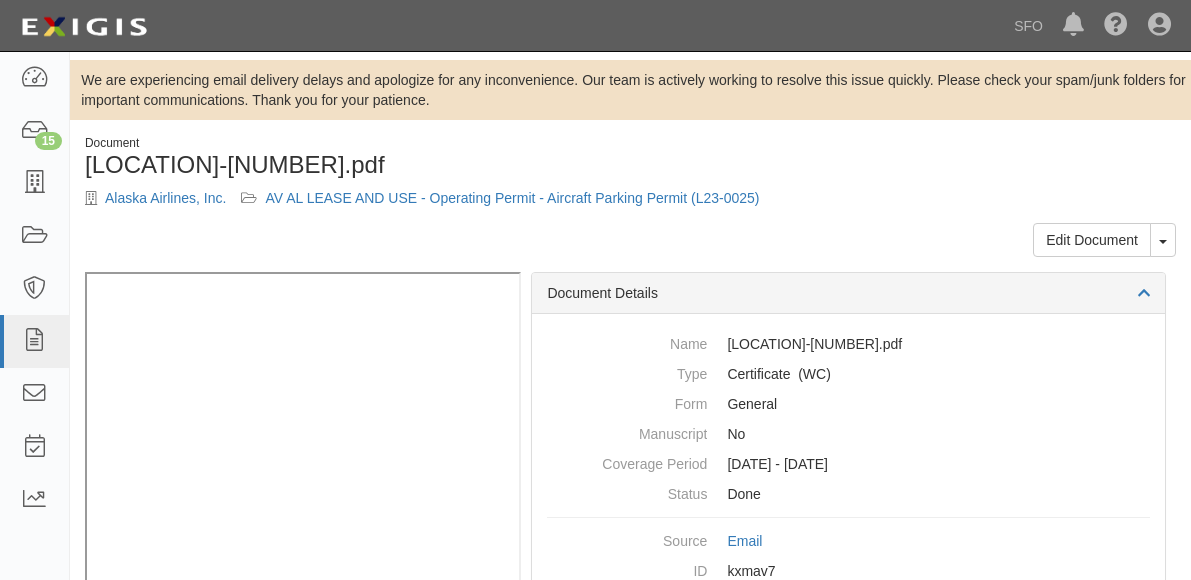 scroll, scrollTop: 0, scrollLeft: 0, axis: both 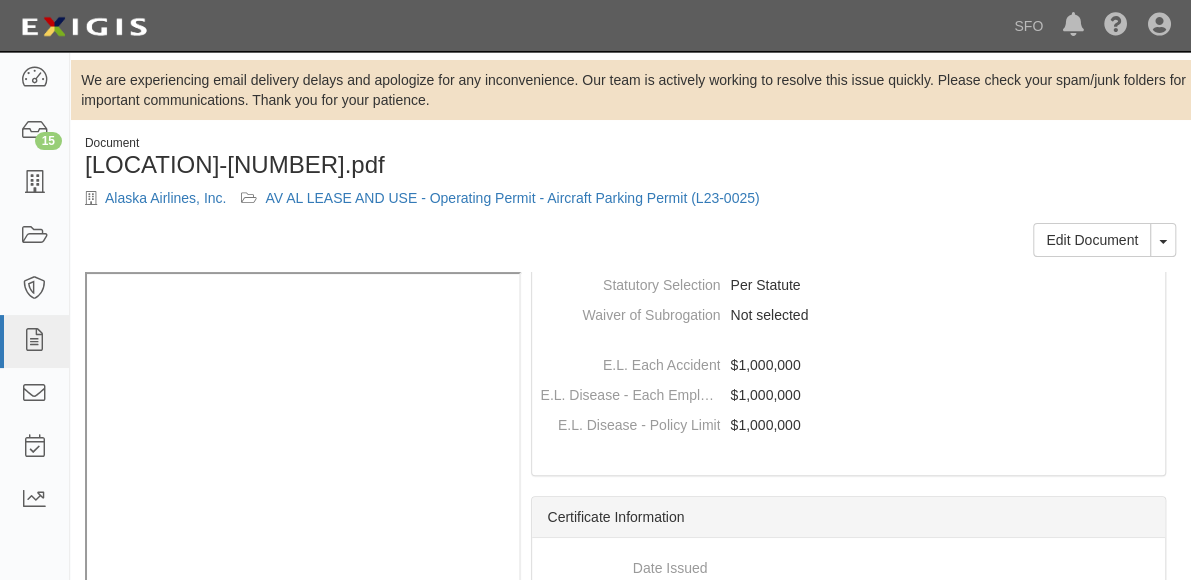 click on "Alaska Airlines, Inc. AV AL LEASE AND USE - Operating Permit - Aircraft Parking Permit (L23-0025)" at bounding box center (630, 198) 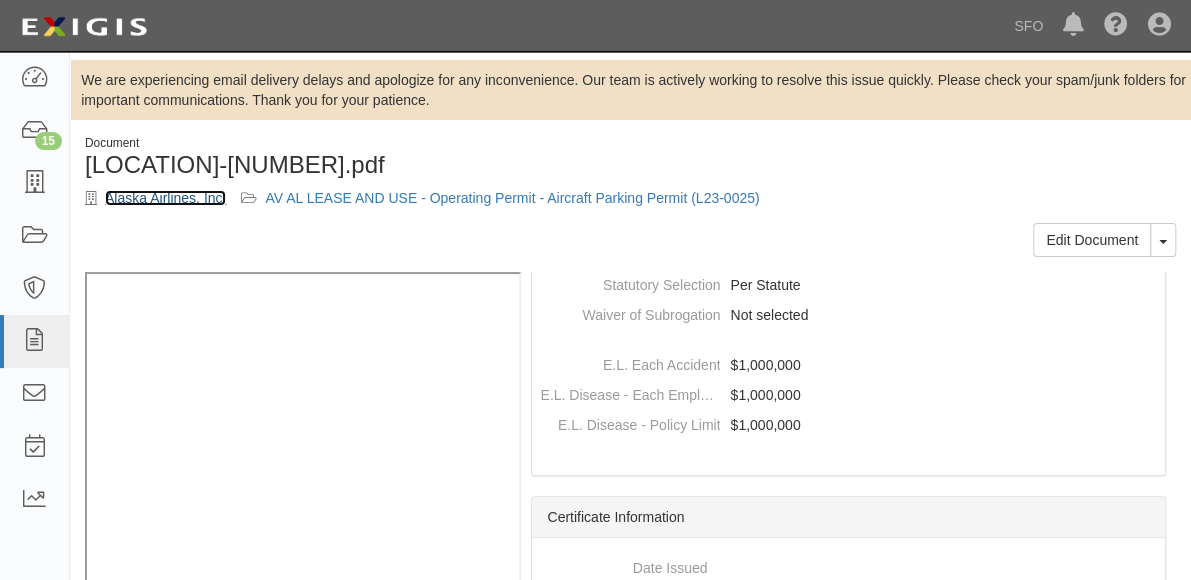 click on "Alaska Airlines, Inc." at bounding box center (165, 198) 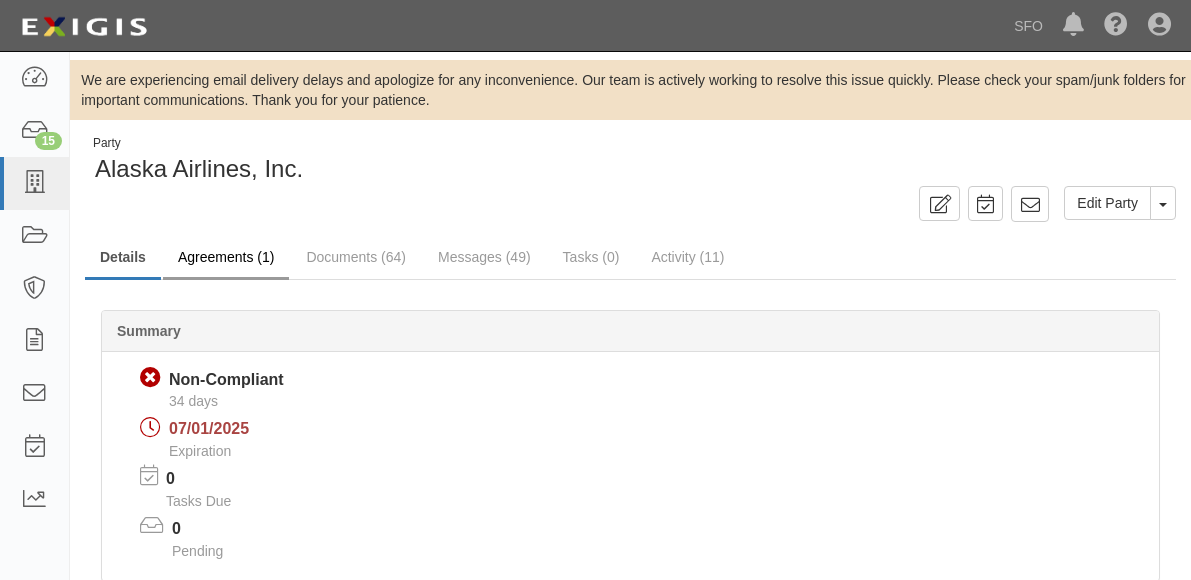 scroll, scrollTop: 0, scrollLeft: 0, axis: both 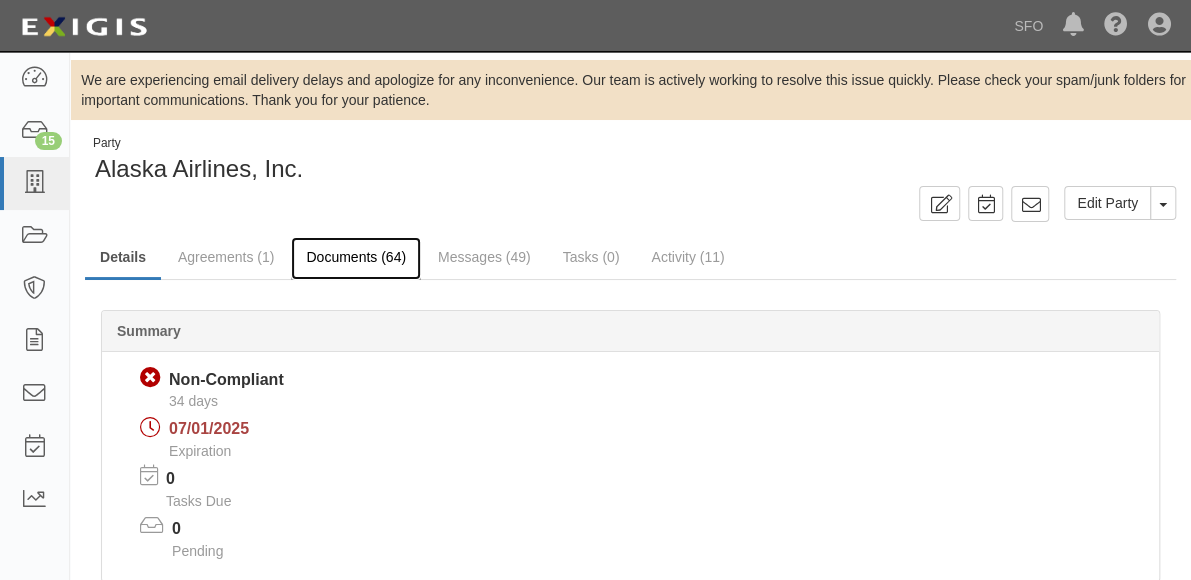click on "Documents (64)" at bounding box center [356, 258] 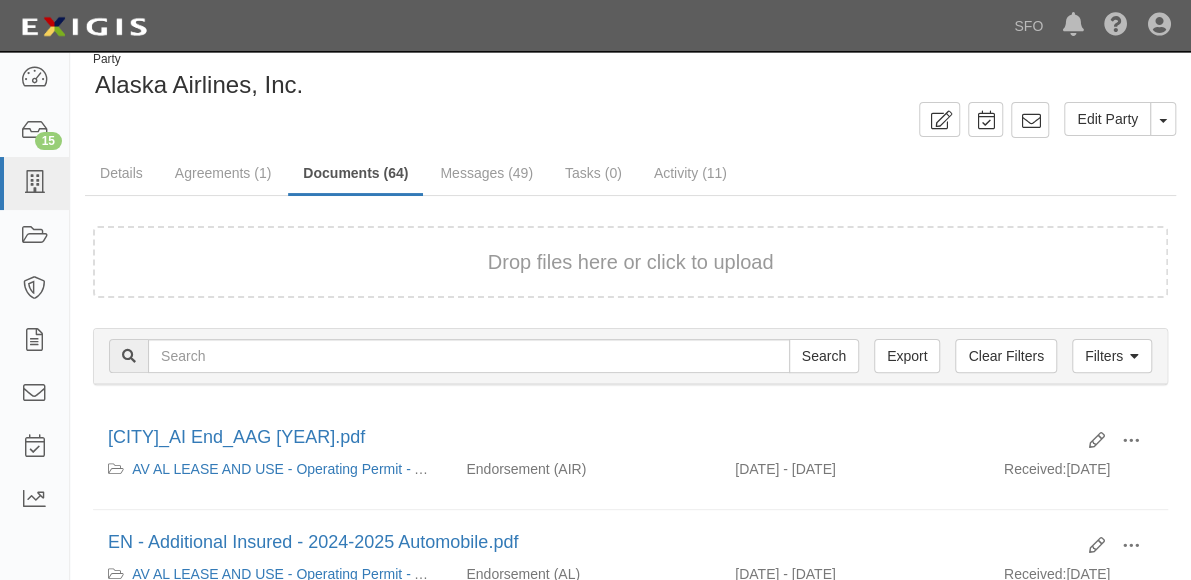 scroll, scrollTop: 300, scrollLeft: 0, axis: vertical 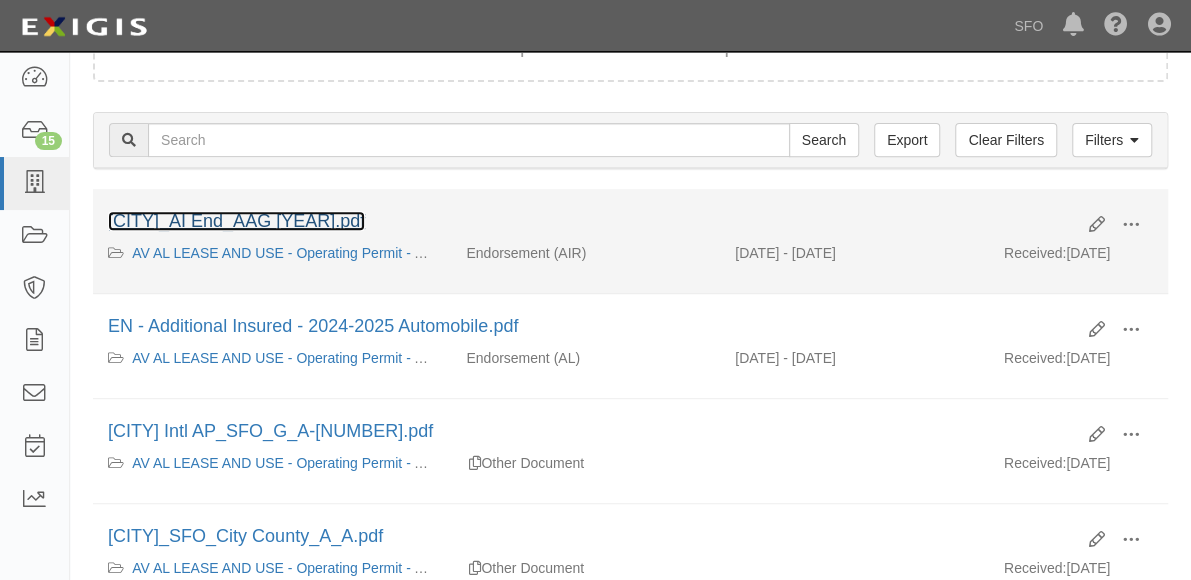 click on "[CITY]_AI End_AAG 2024.pdf" at bounding box center [236, 221] 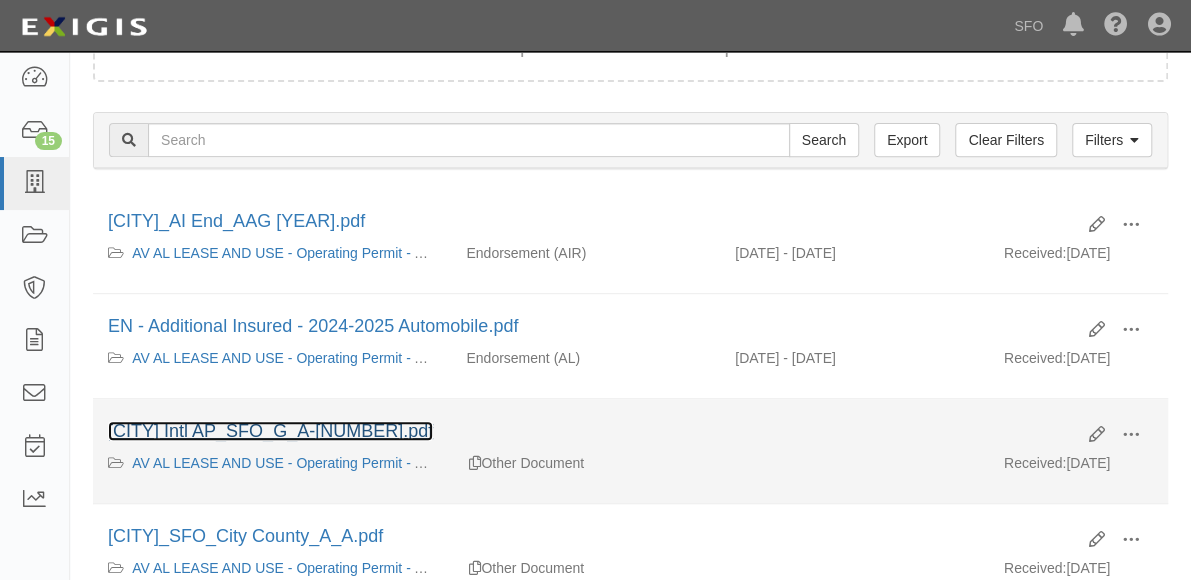 click on "San Francisco Intl AP_SFO_G_A-570109139054.pdf" at bounding box center (270, 431) 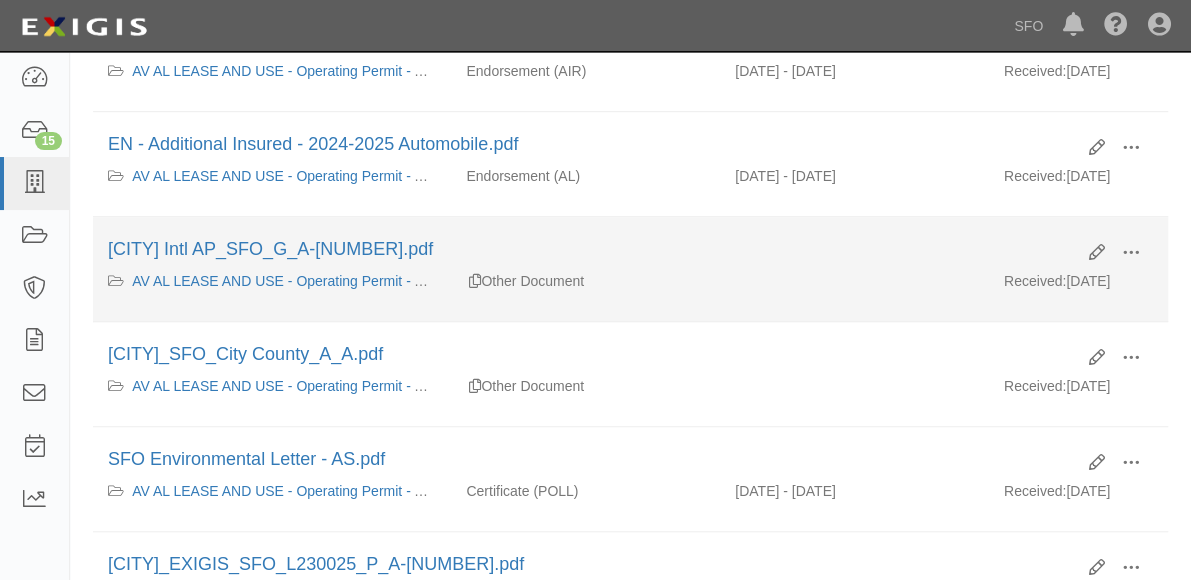 scroll, scrollTop: 500, scrollLeft: 0, axis: vertical 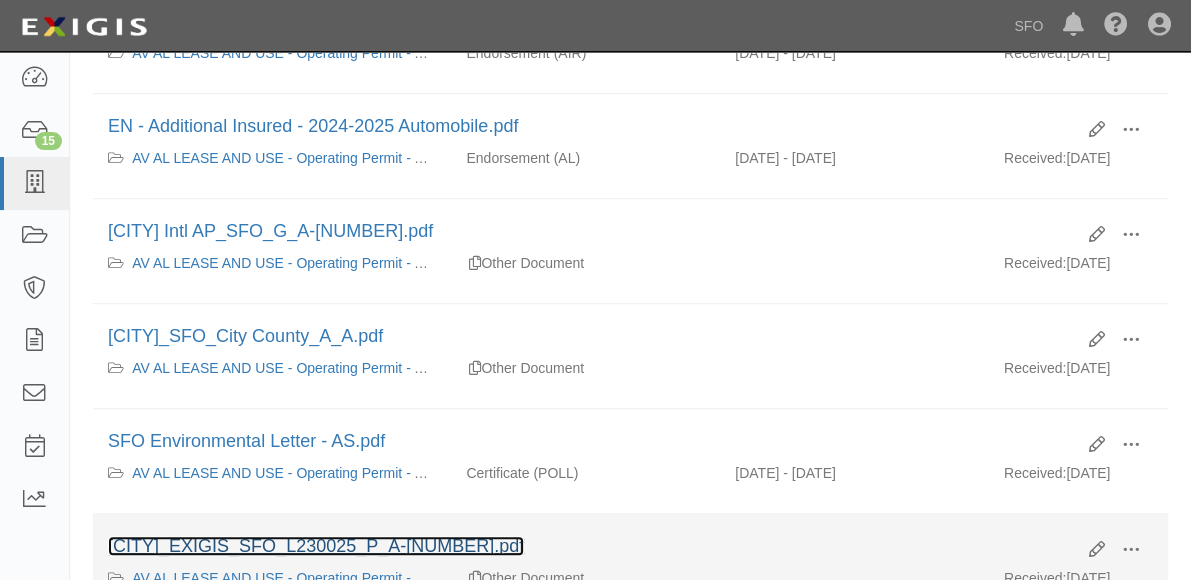 click on "[CITY]_EXIGIS_SFO_L230025_P_A-570109168762.pdf" at bounding box center (316, 546) 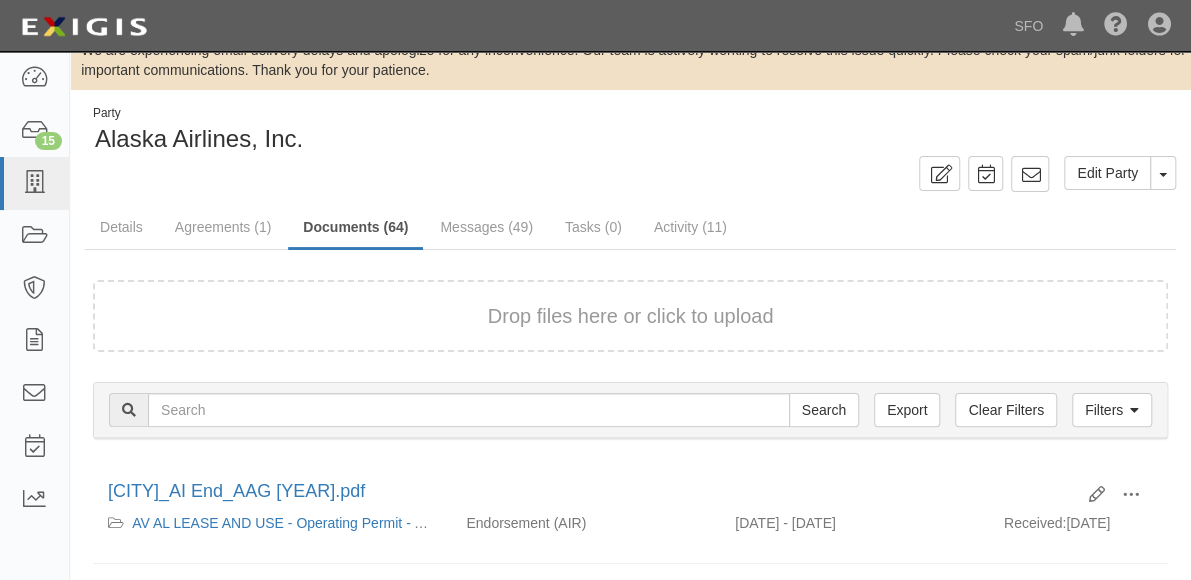 scroll, scrollTop: 0, scrollLeft: 0, axis: both 